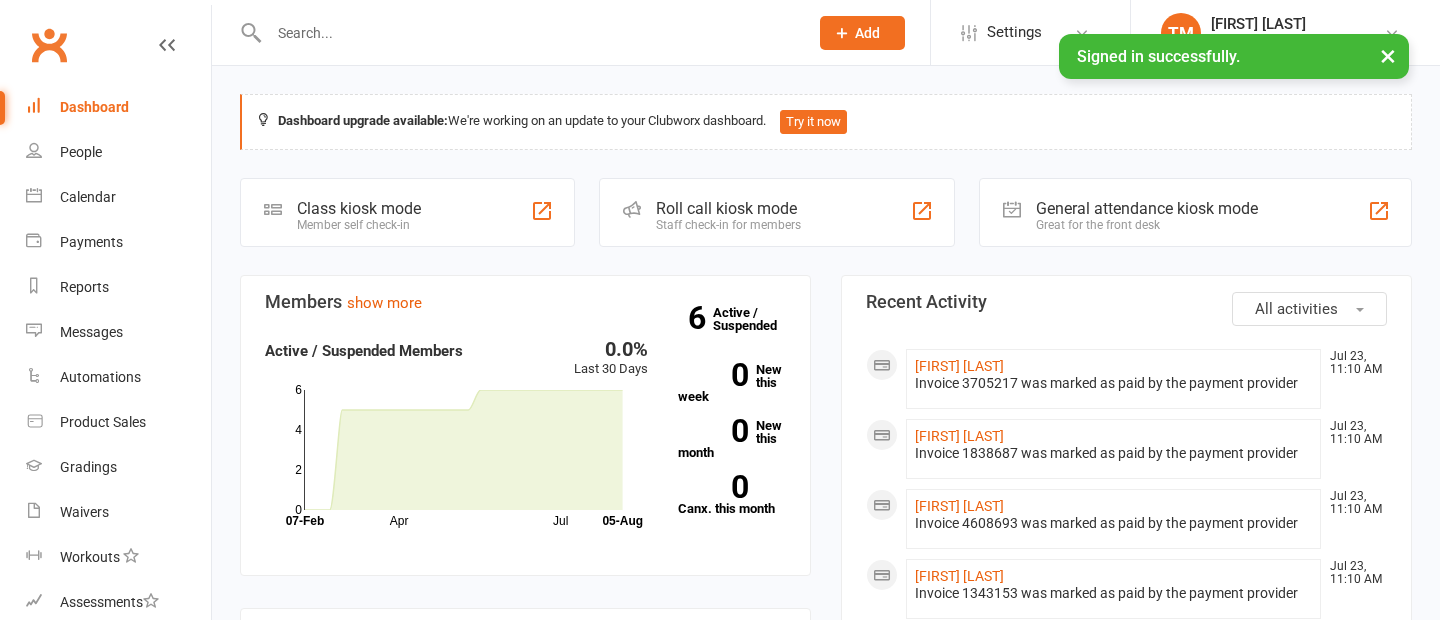 scroll, scrollTop: 0, scrollLeft: 0, axis: both 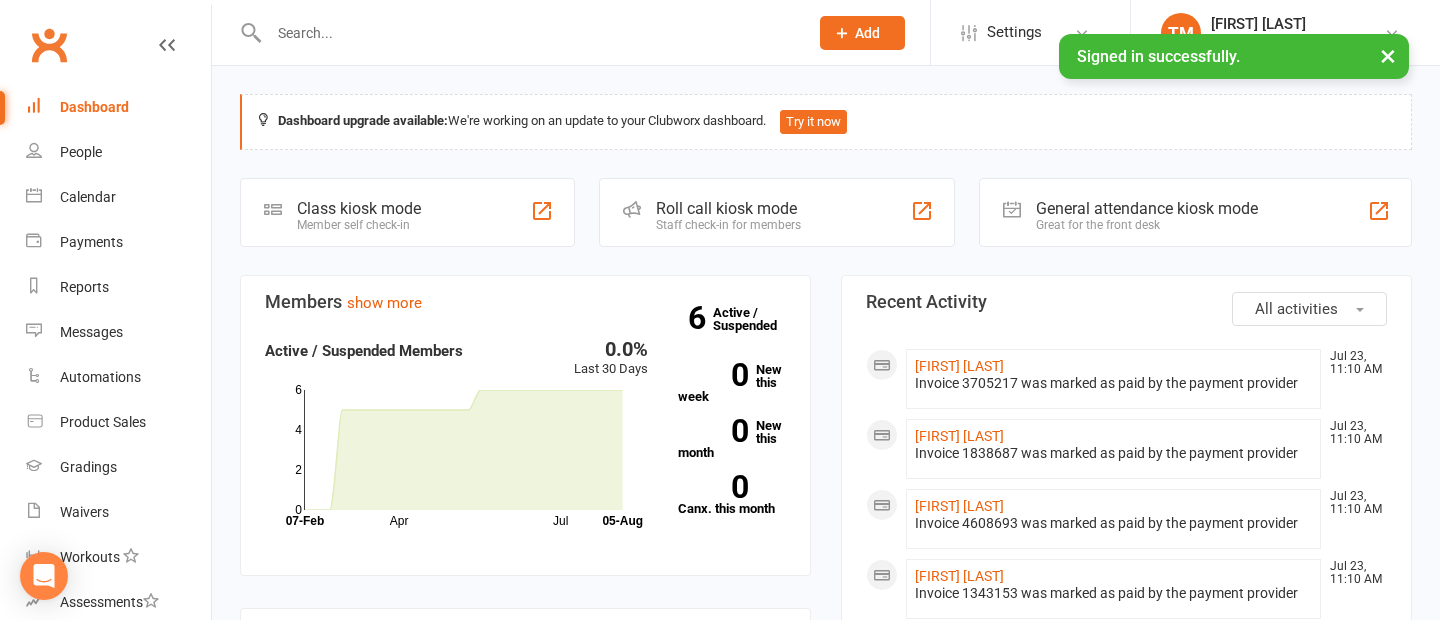 click on "×" at bounding box center (1388, 55) 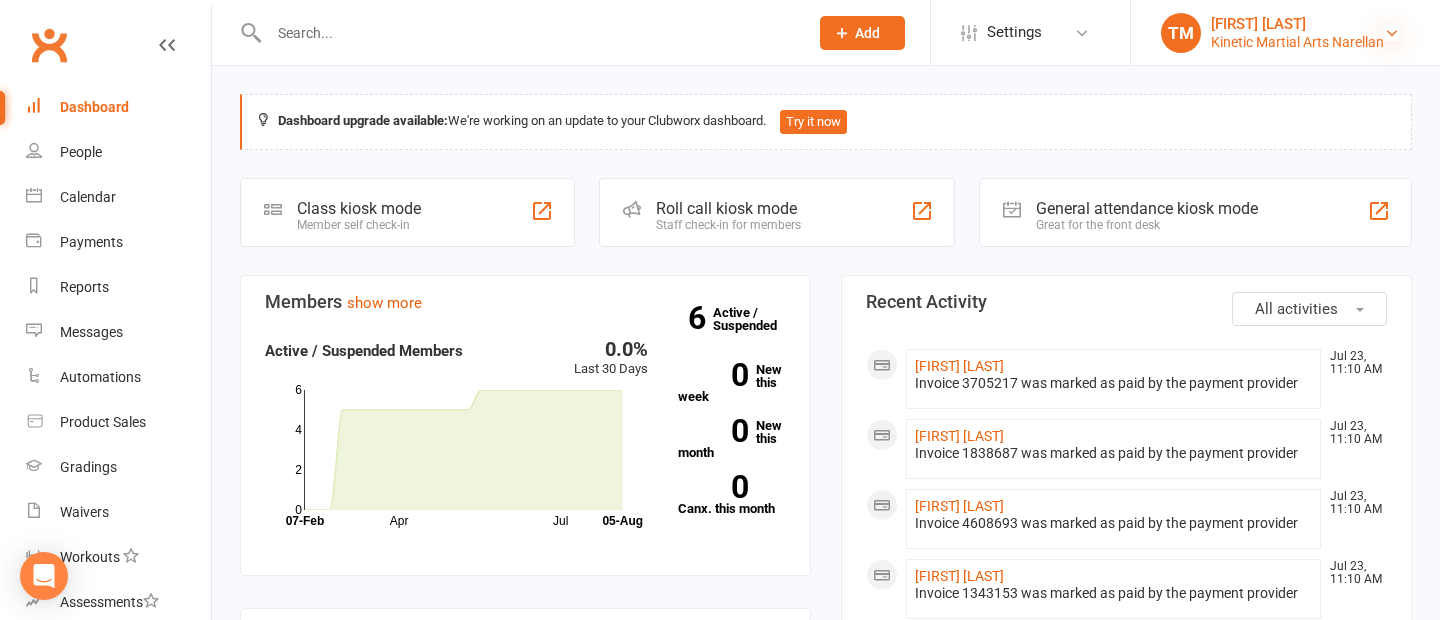 click at bounding box center (1392, 33) 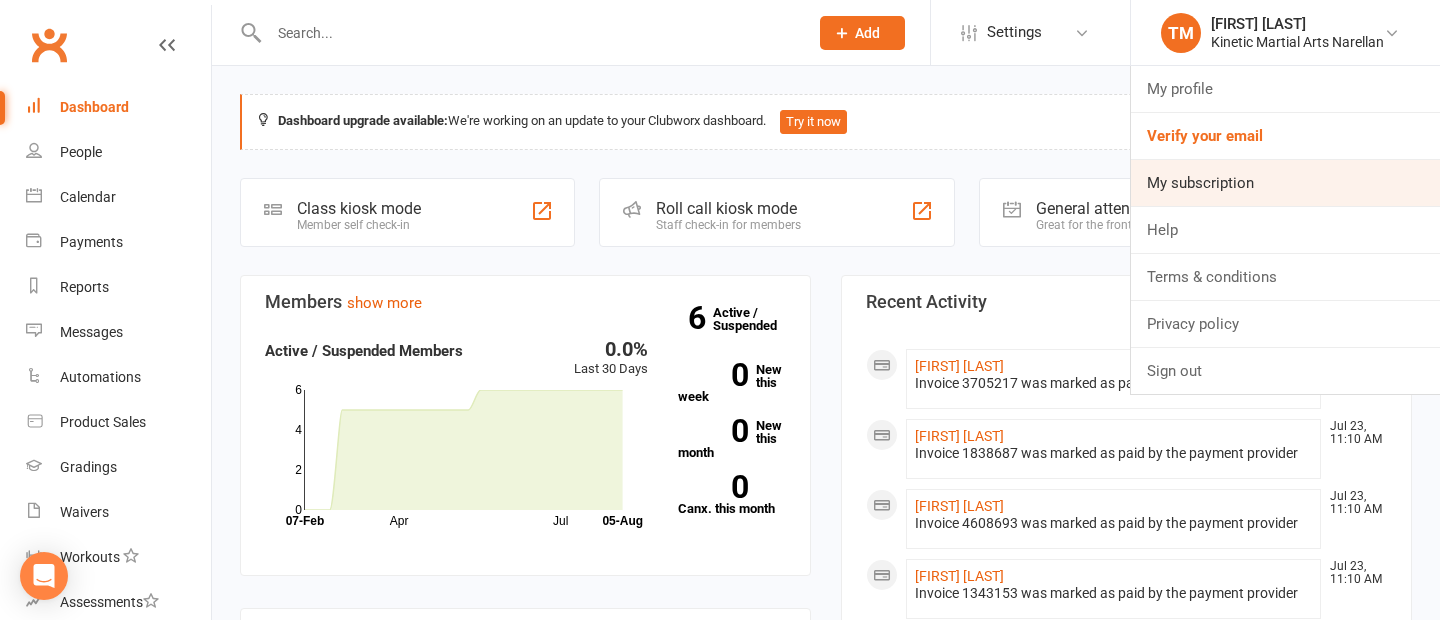 click on "My subscription" at bounding box center (1285, 183) 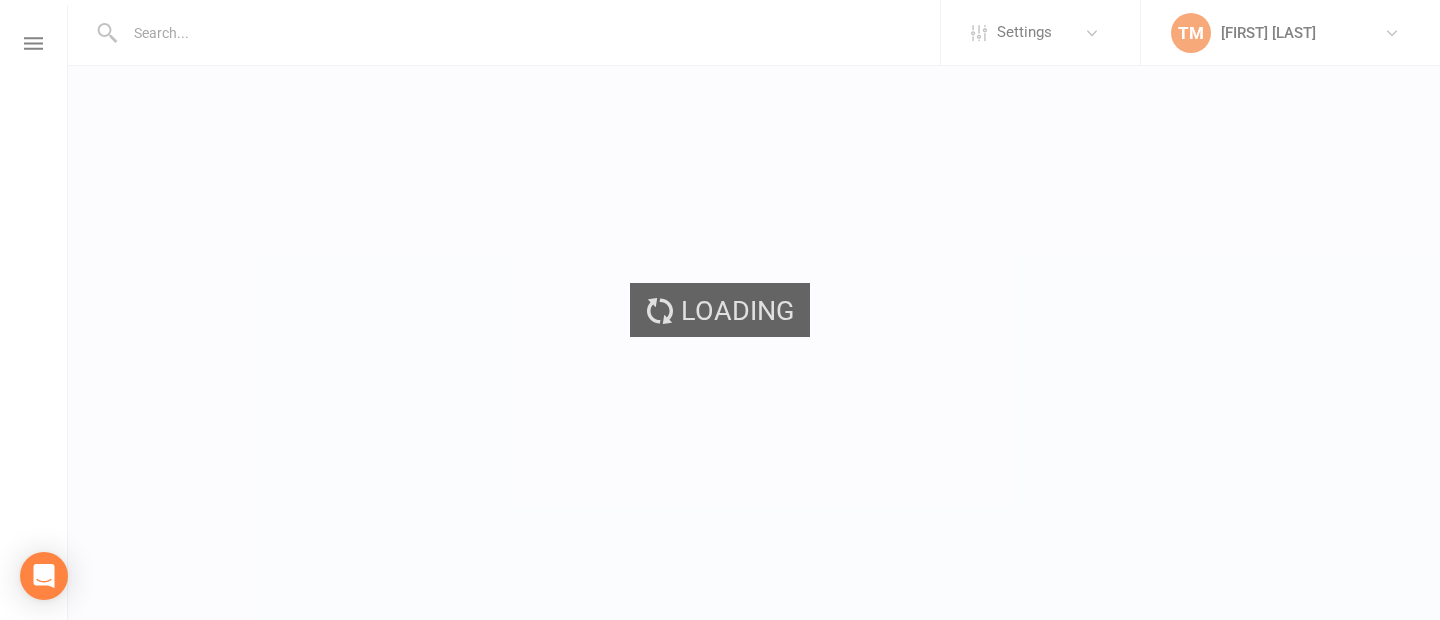 scroll, scrollTop: 0, scrollLeft: 0, axis: both 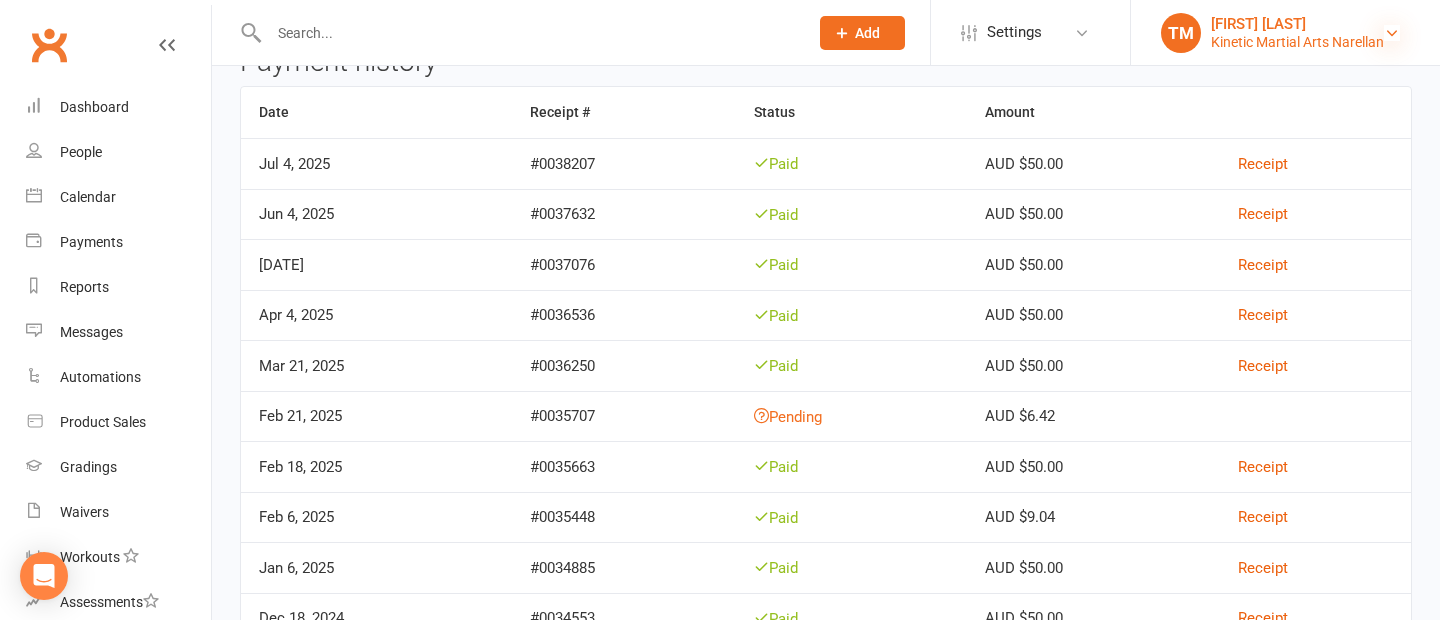 click at bounding box center [1392, 33] 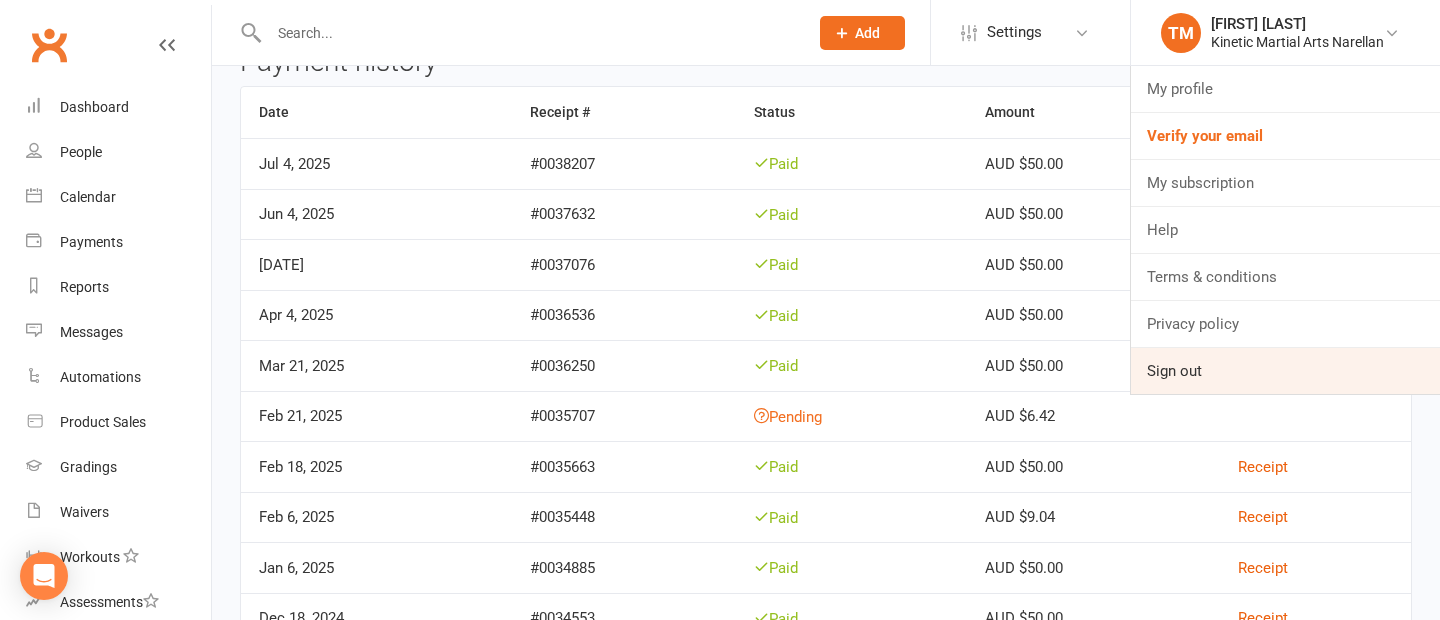 click on "Sign out" at bounding box center (1285, 371) 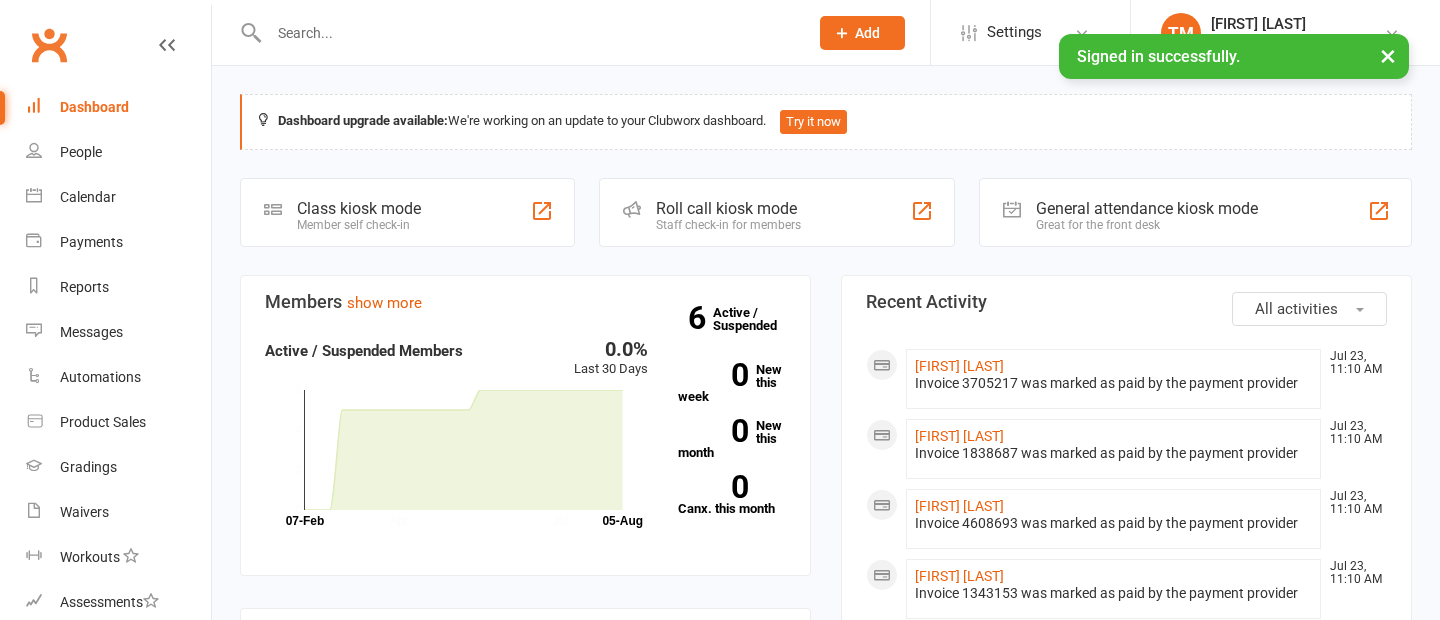scroll, scrollTop: 0, scrollLeft: 0, axis: both 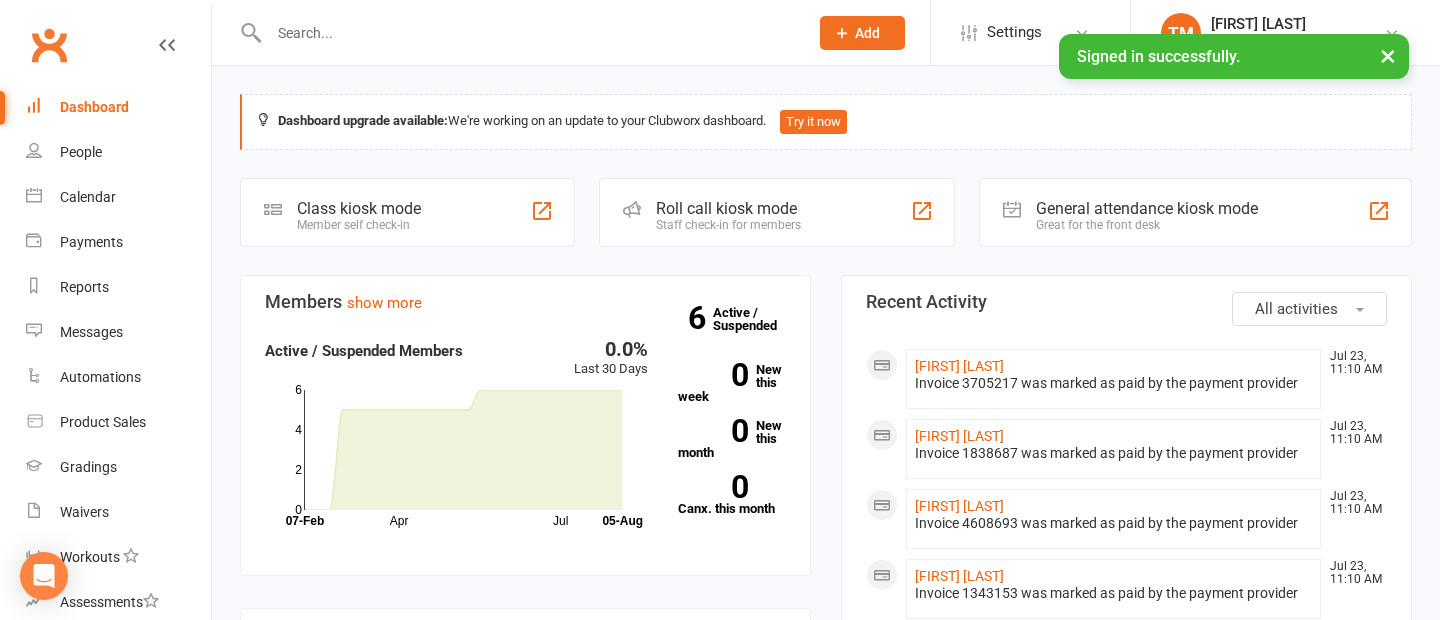 click on "×" at bounding box center [1388, 55] 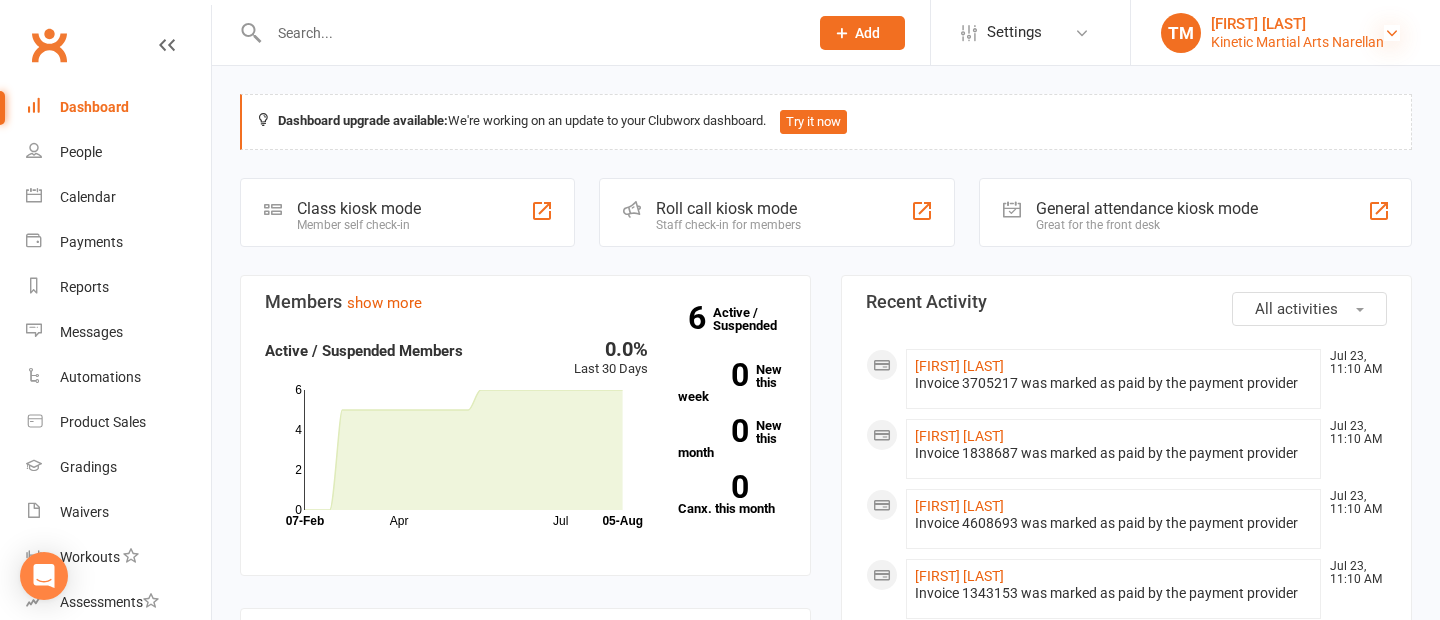 click at bounding box center [1392, 33] 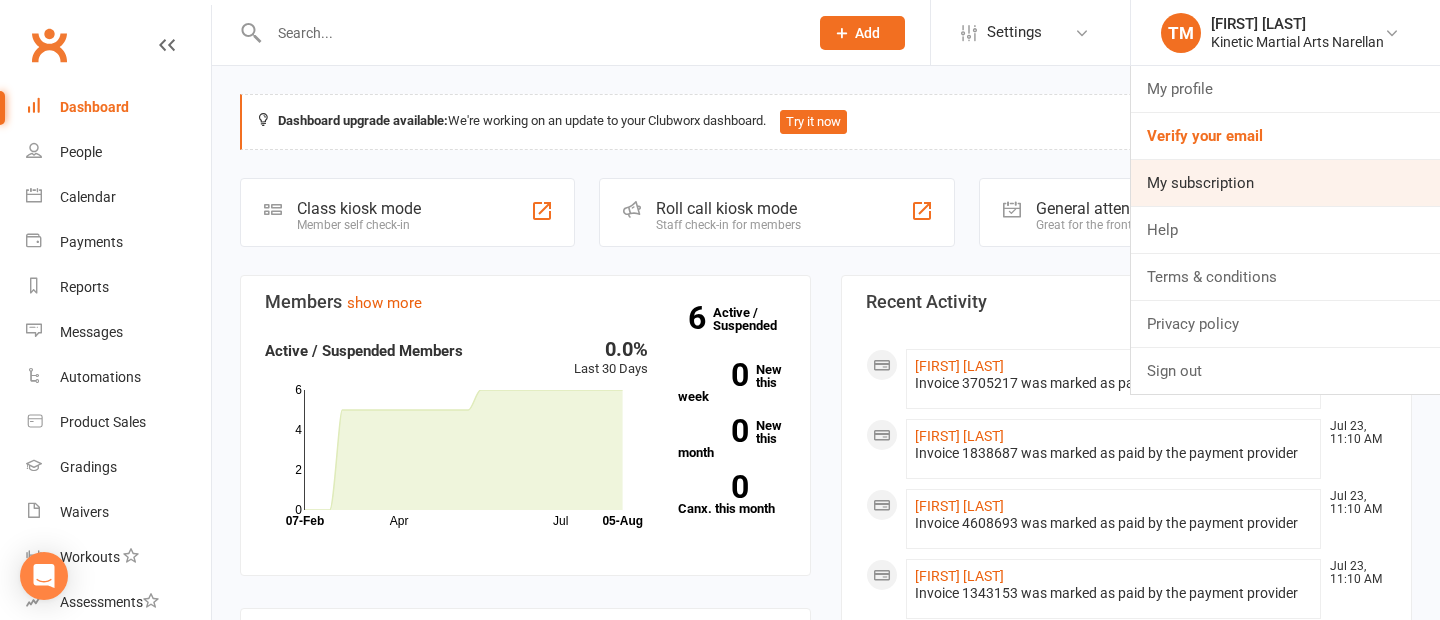 click on "My subscription" at bounding box center [1285, 183] 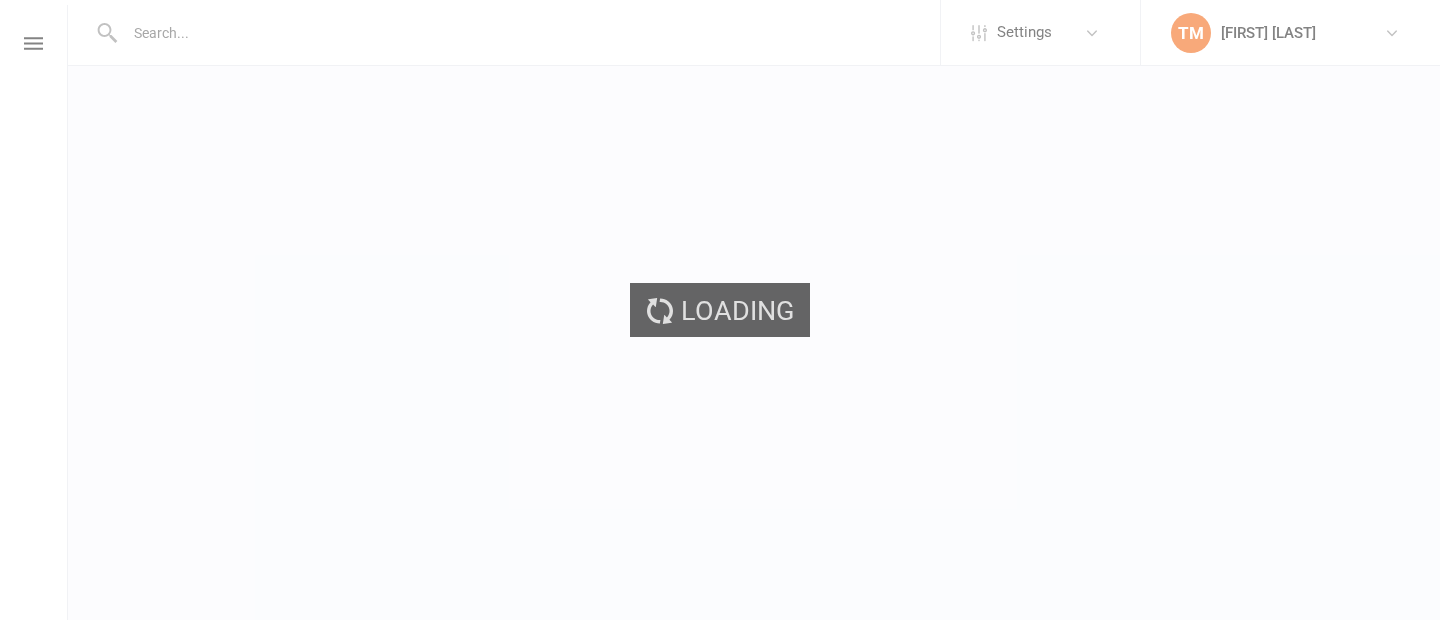 scroll, scrollTop: 0, scrollLeft: 0, axis: both 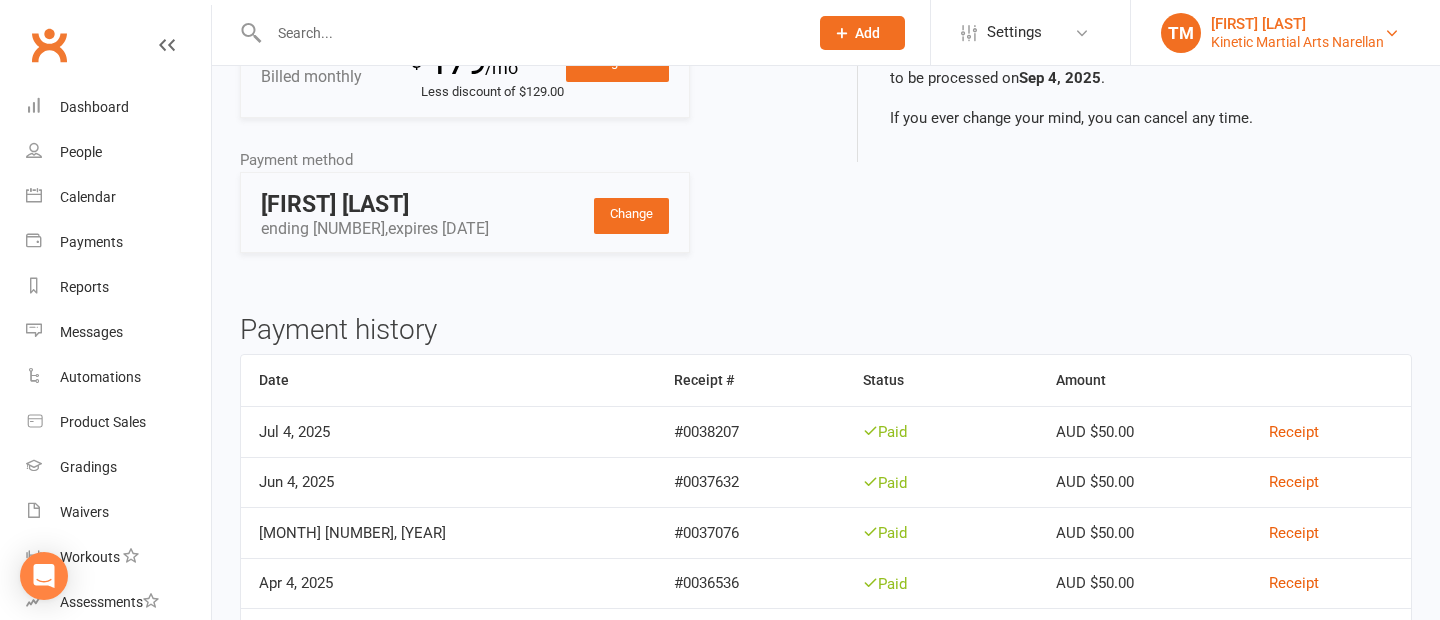 click on "[FIRST] [LAST]" at bounding box center (1297, 24) 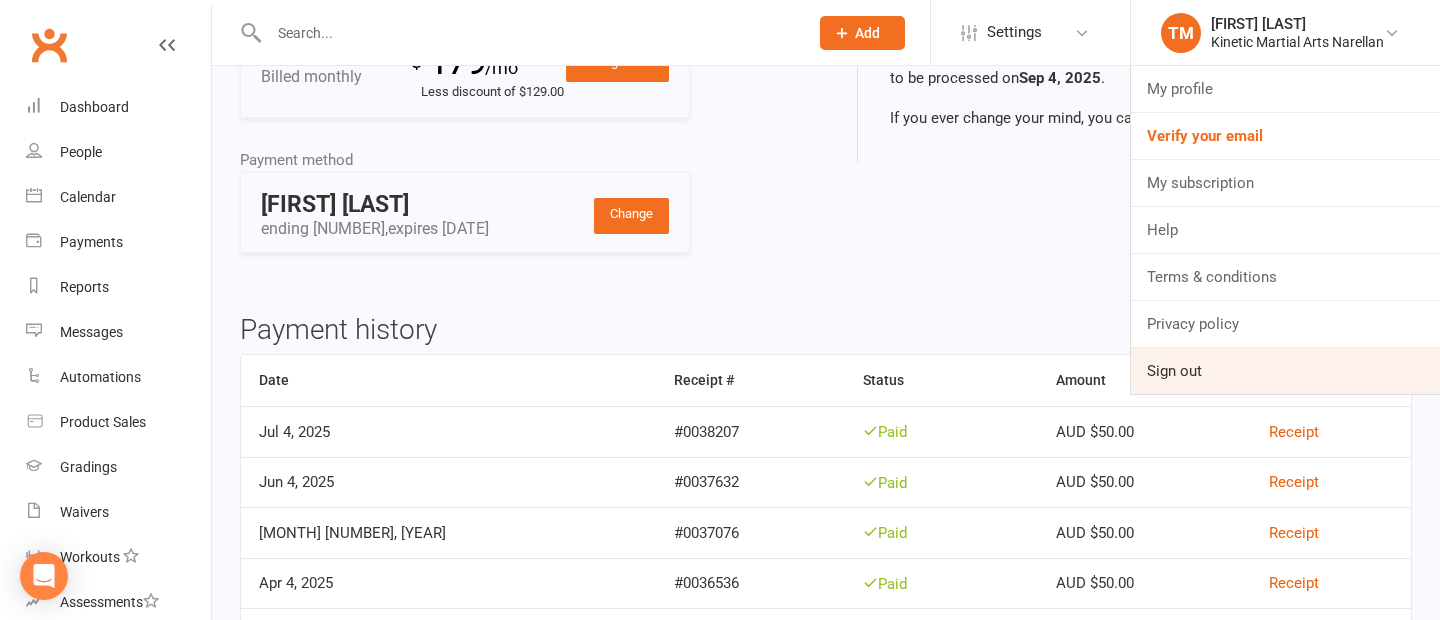 click on "Sign out" at bounding box center [1285, 371] 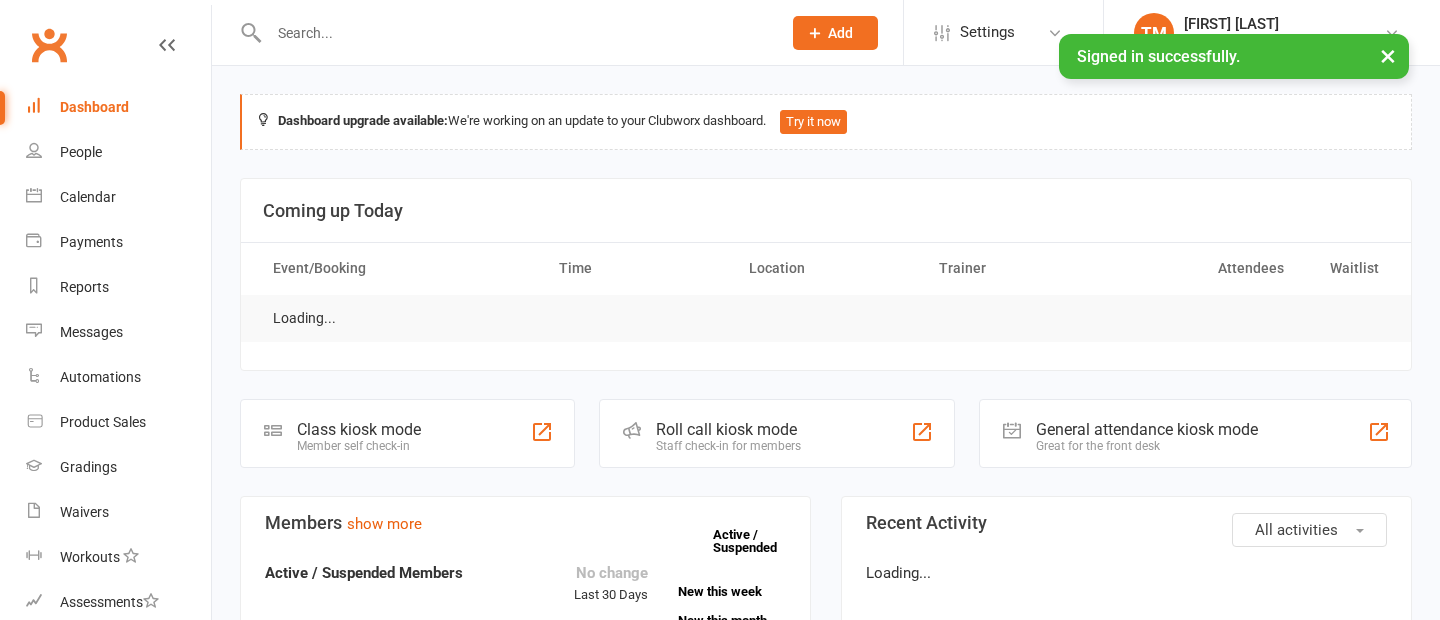 scroll, scrollTop: 0, scrollLeft: 0, axis: both 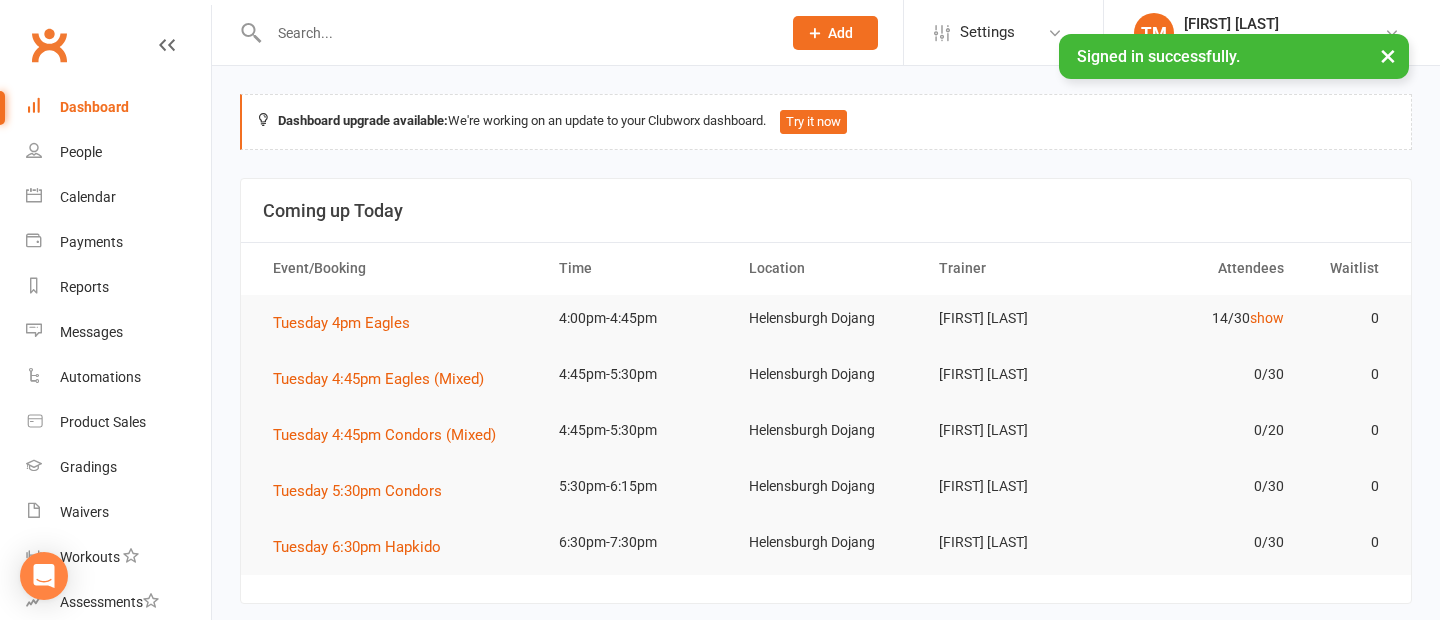 click on "×" at bounding box center (1388, 55) 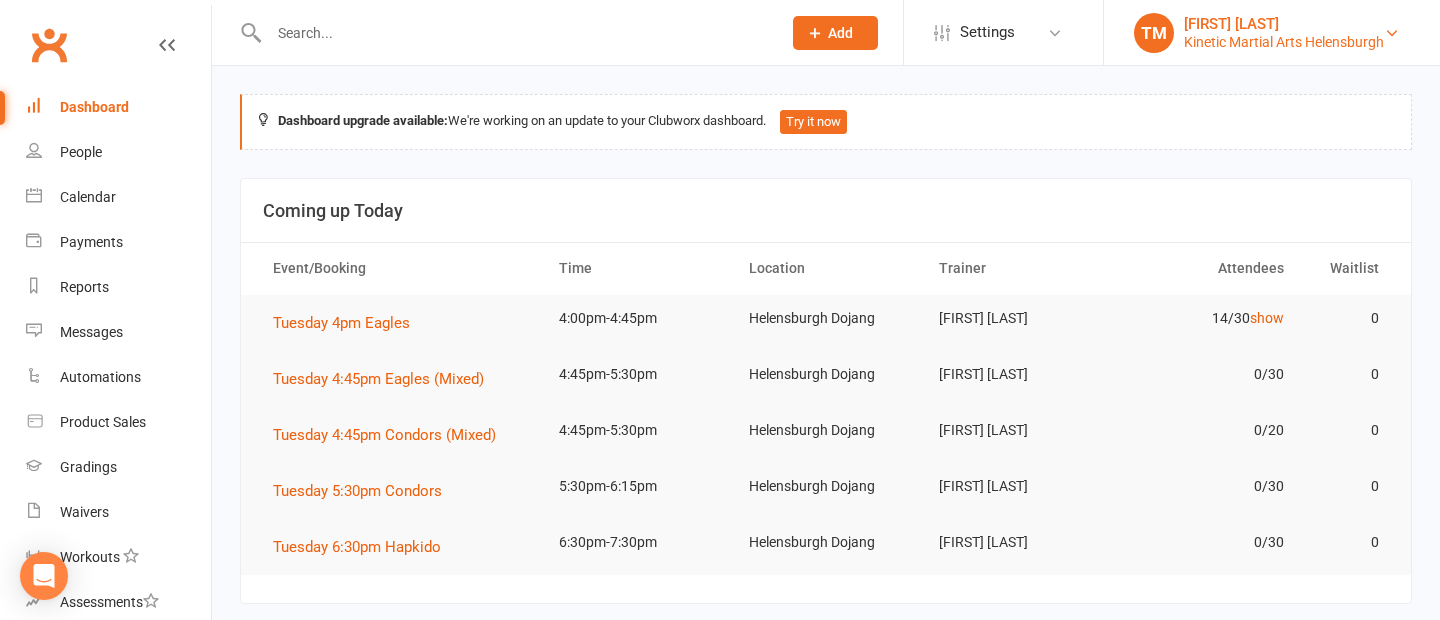 click on "TM Tammy Madsen Kinetic Martial Arts Helensburgh" at bounding box center [1272, 33] 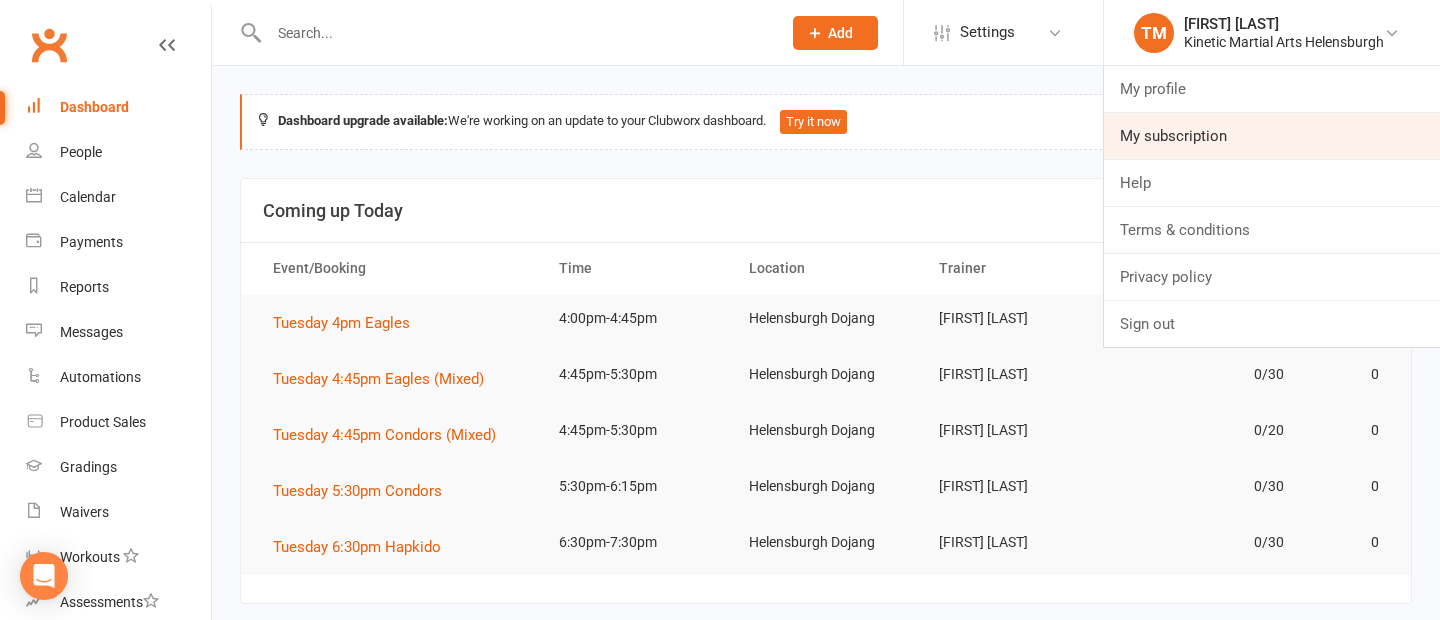 click on "My subscription" at bounding box center (1272, 136) 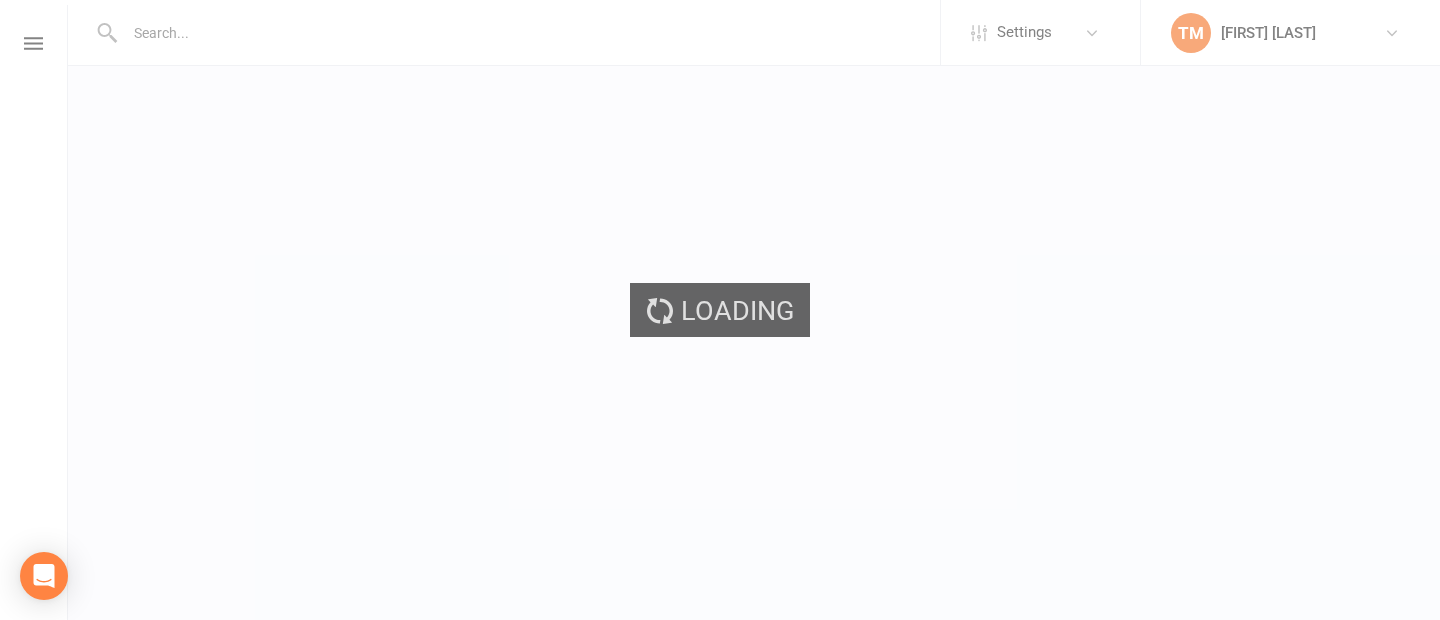 scroll, scrollTop: 0, scrollLeft: 0, axis: both 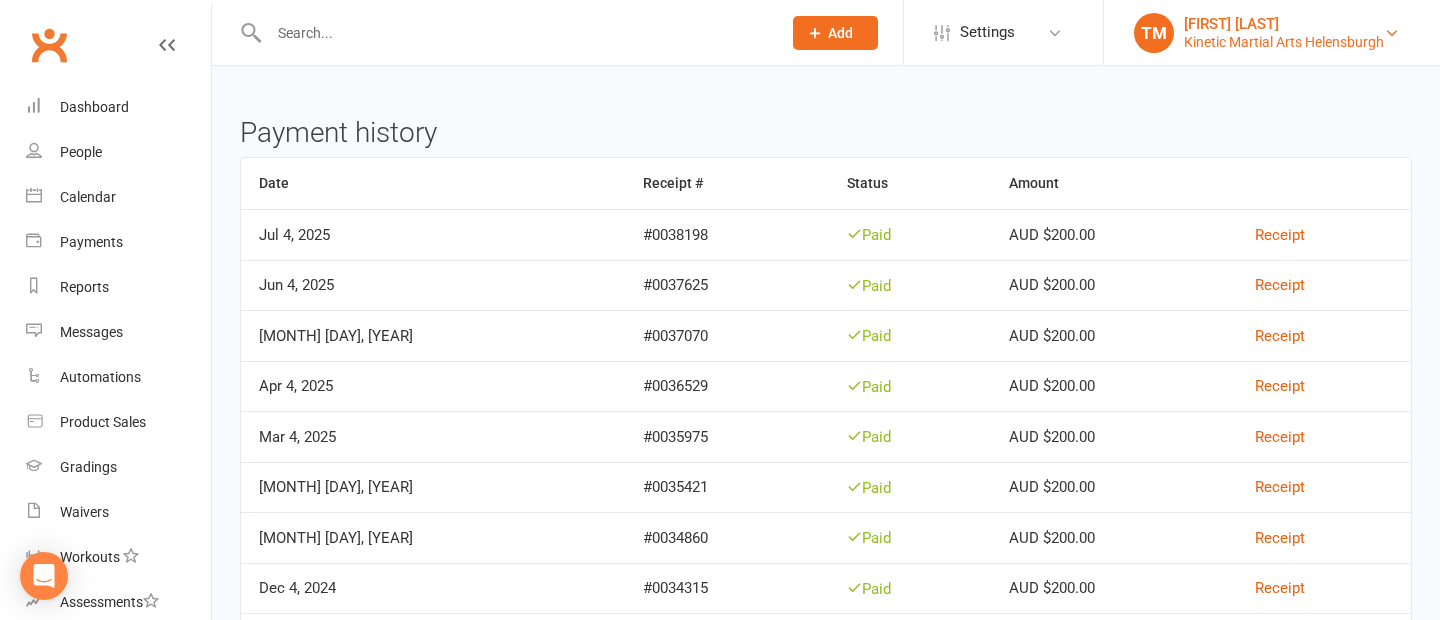click on "[FIRST] [LAST]" at bounding box center (1284, 24) 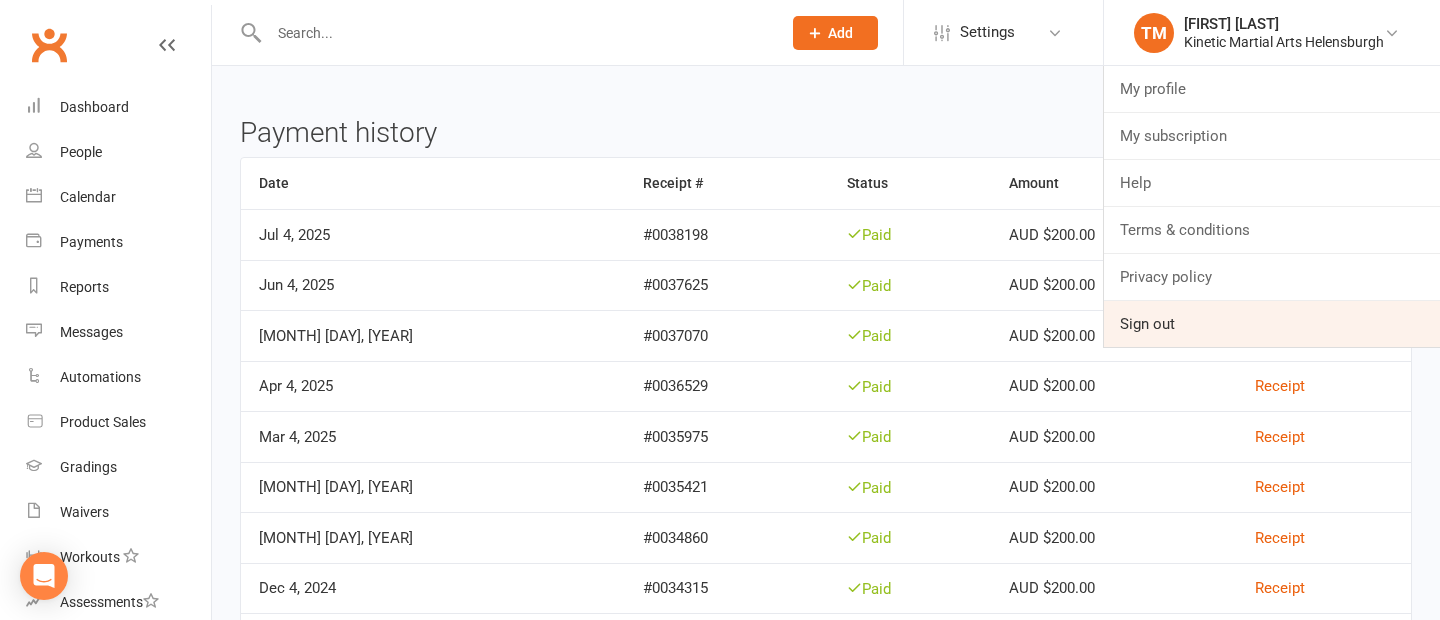 click on "Sign out" at bounding box center [1272, 324] 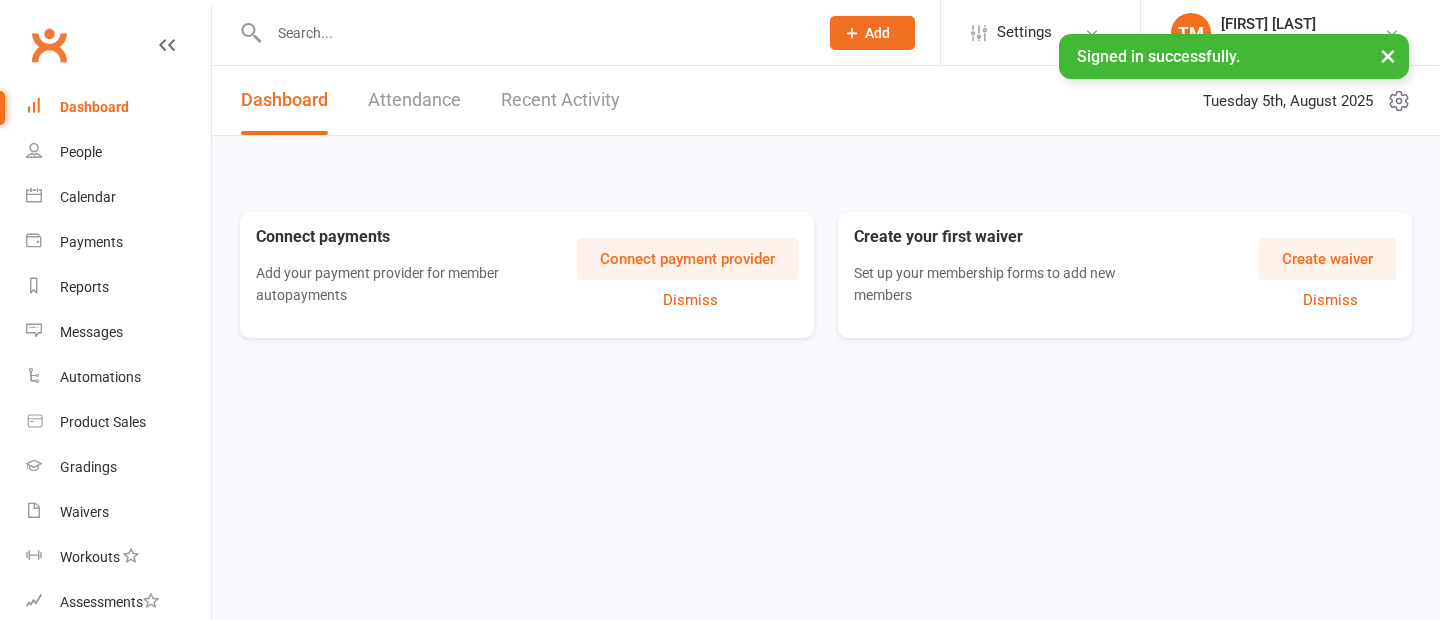 scroll, scrollTop: 0, scrollLeft: 0, axis: both 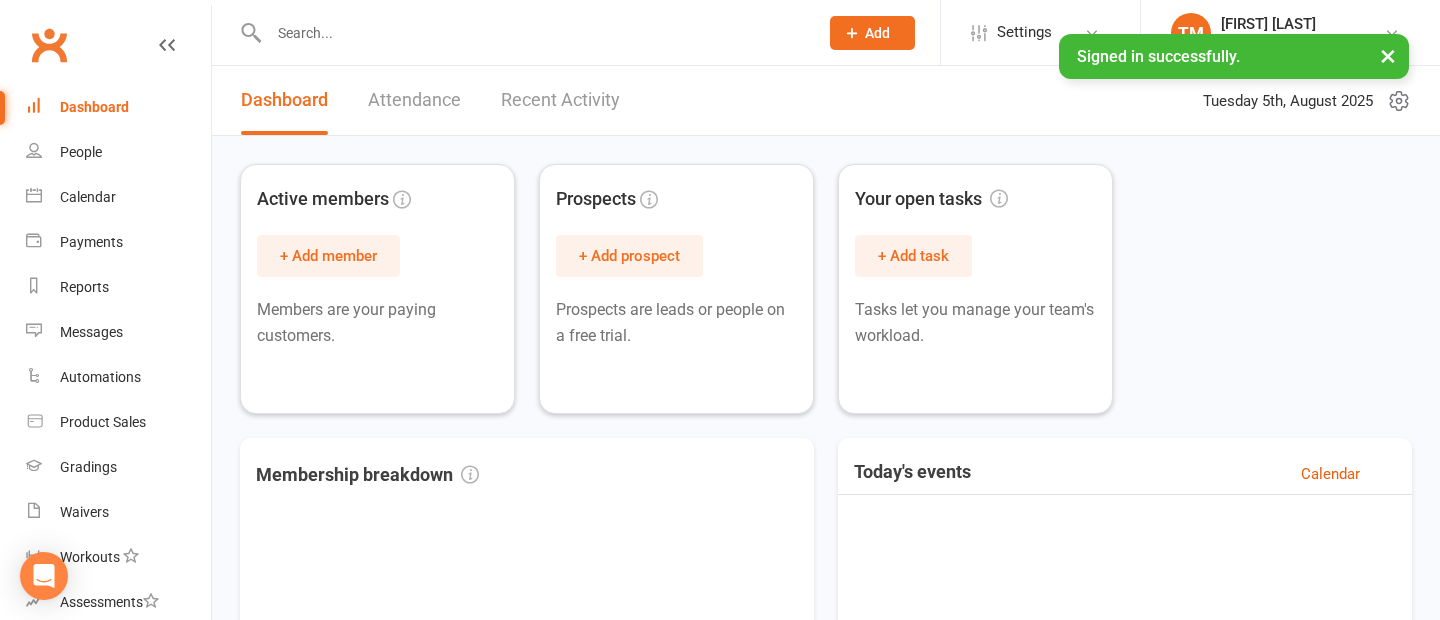 click on "×" at bounding box center [1388, 55] 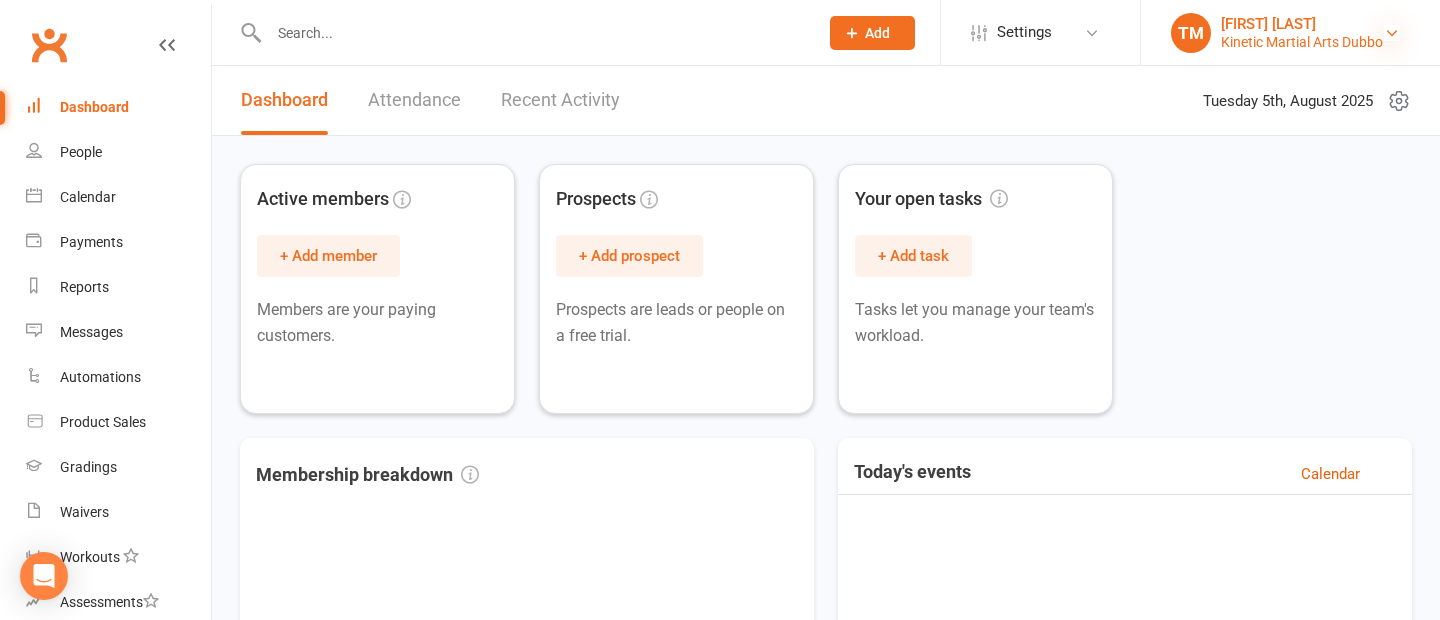click at bounding box center [1392, 33] 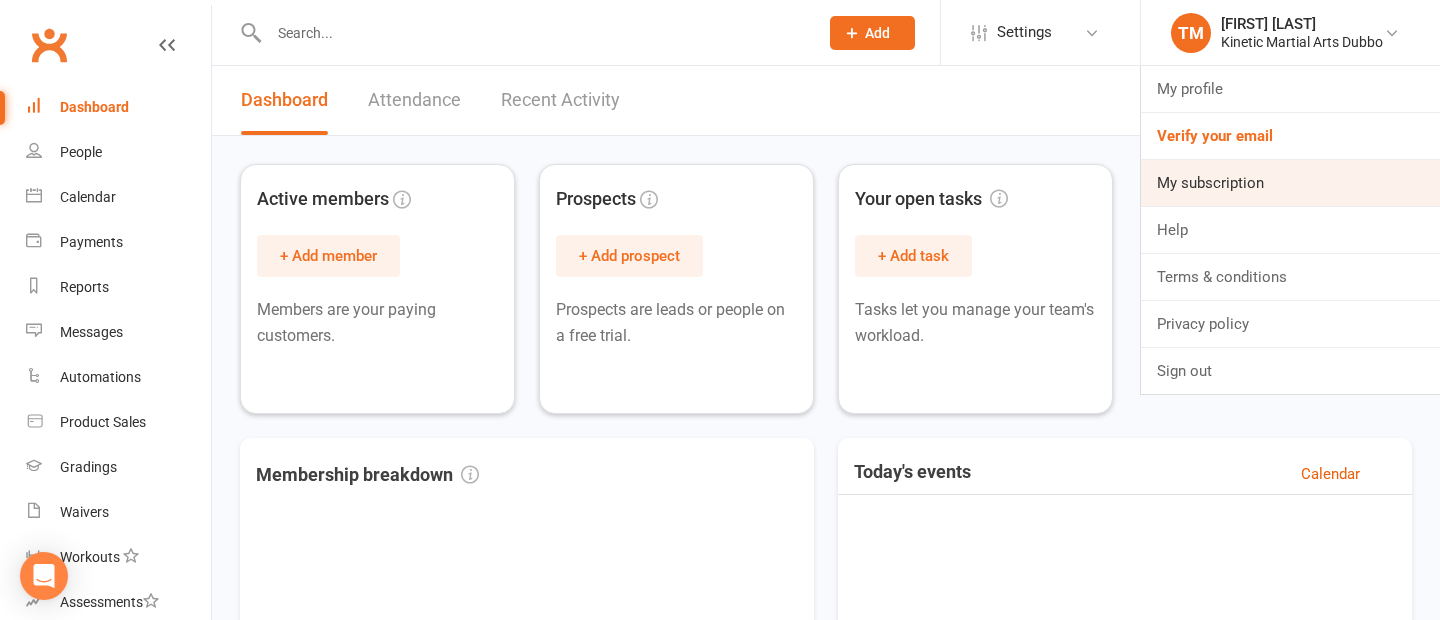 click on "My subscription" at bounding box center [1290, 183] 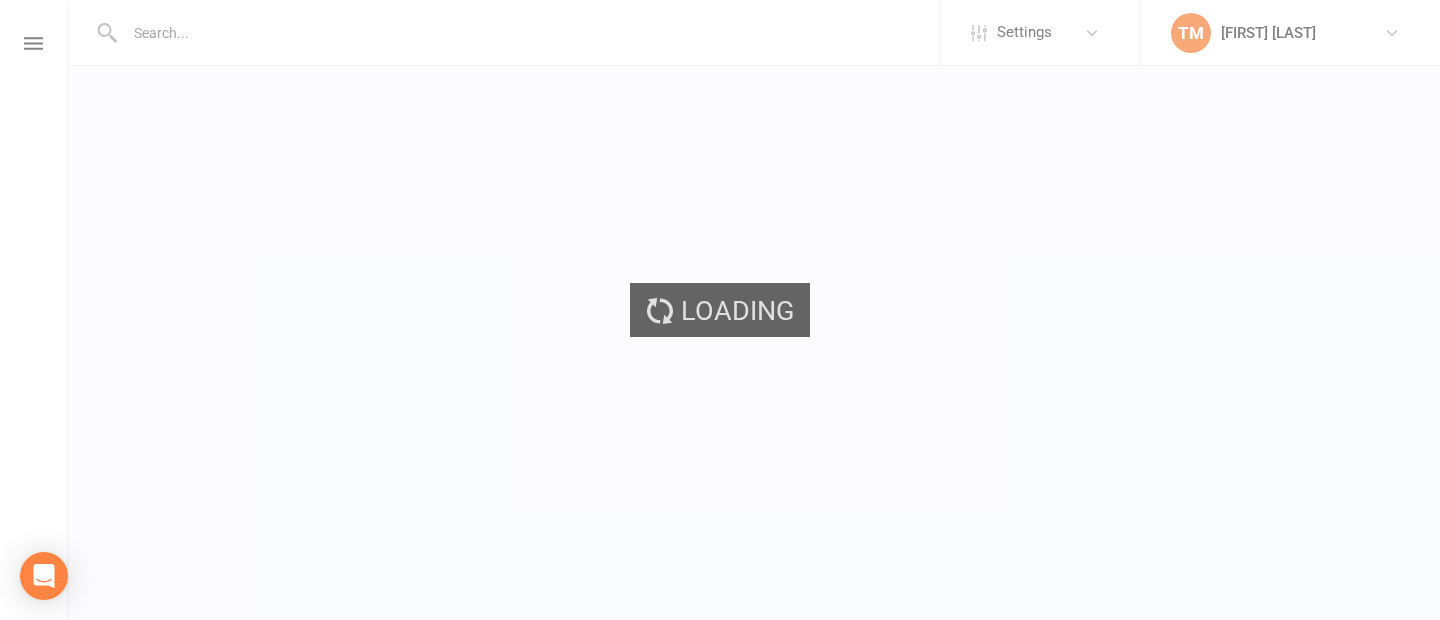 scroll, scrollTop: 0, scrollLeft: 0, axis: both 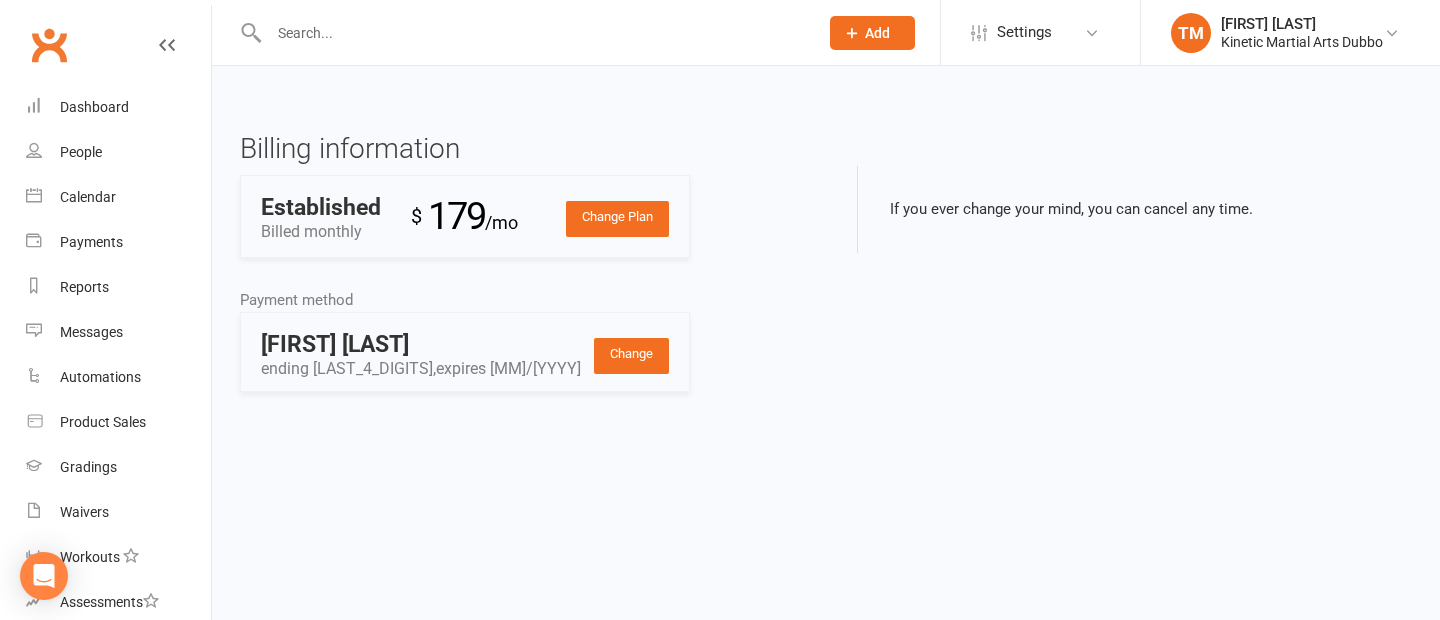 click on "Established Billed monthly" at bounding box center (336, 220) 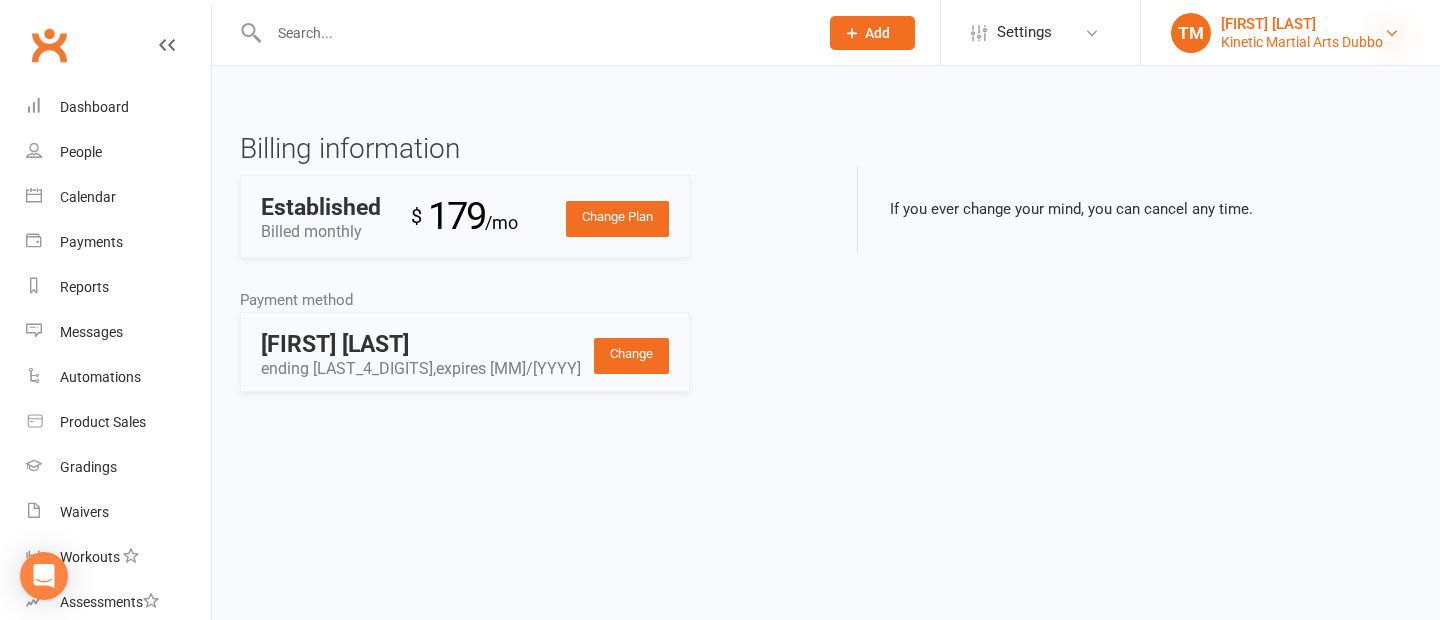 click at bounding box center (1392, 33) 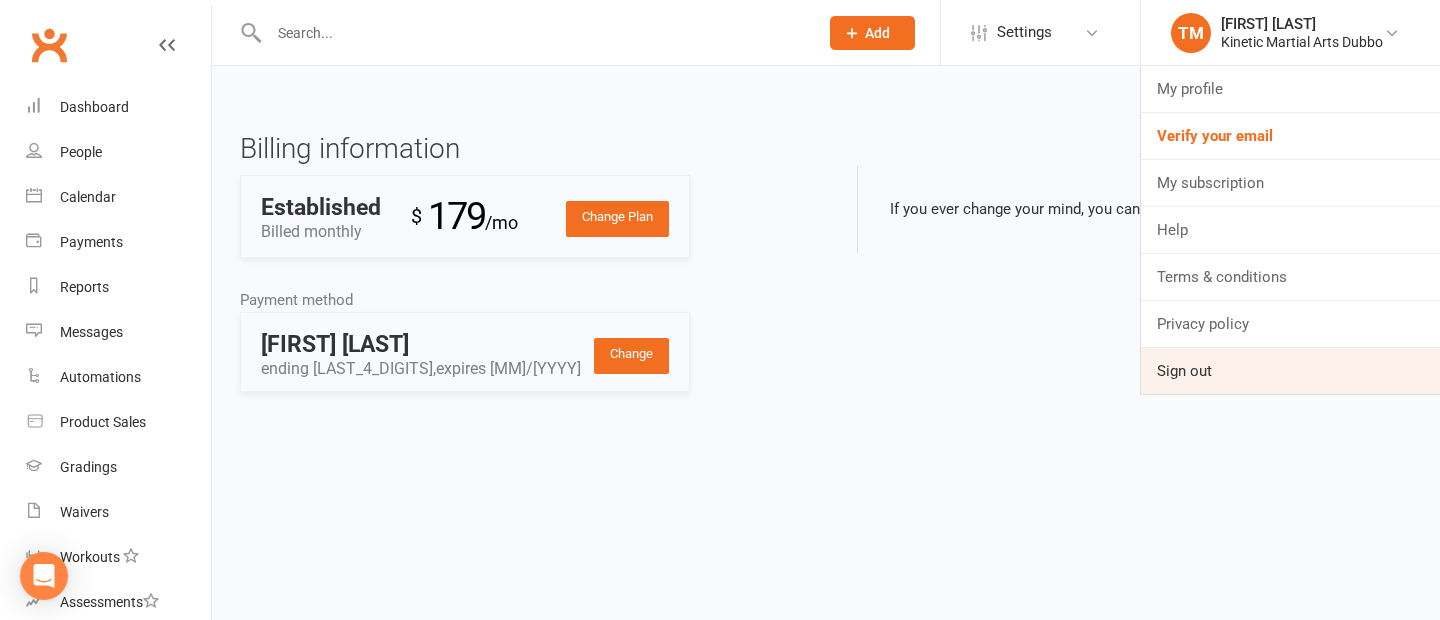 click on "Sign out" at bounding box center (1290, 371) 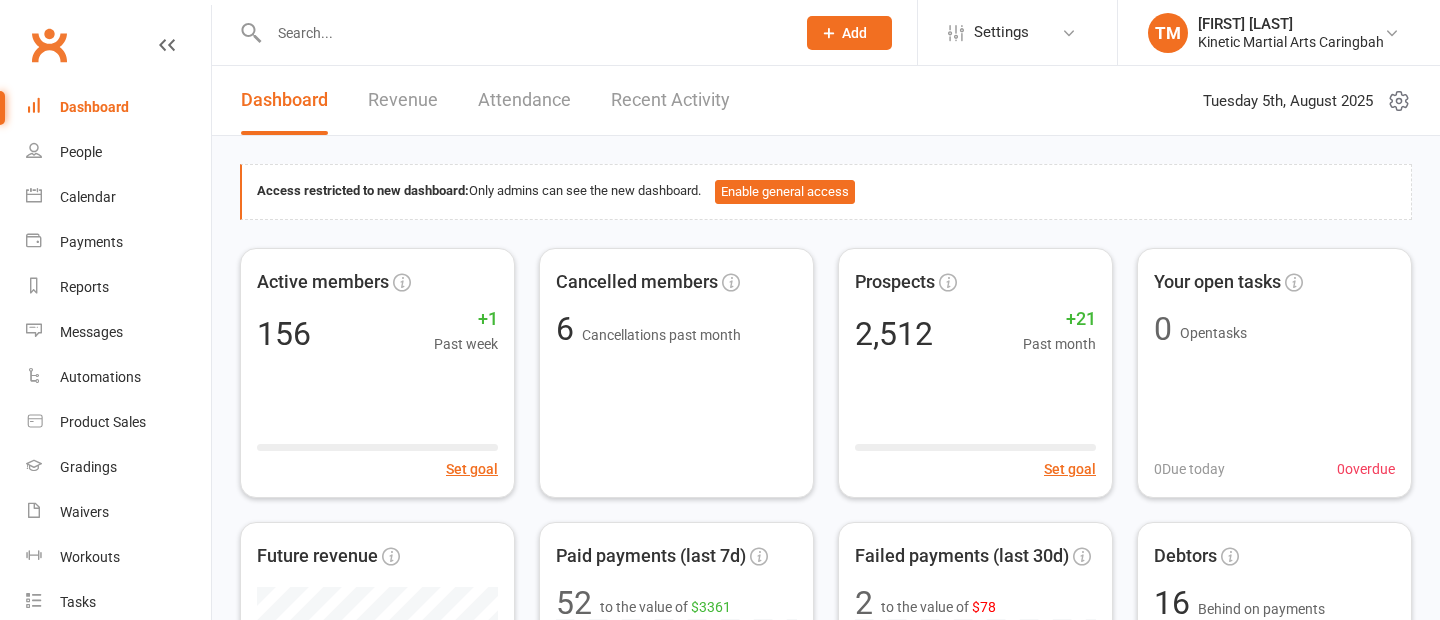 scroll, scrollTop: 0, scrollLeft: 0, axis: both 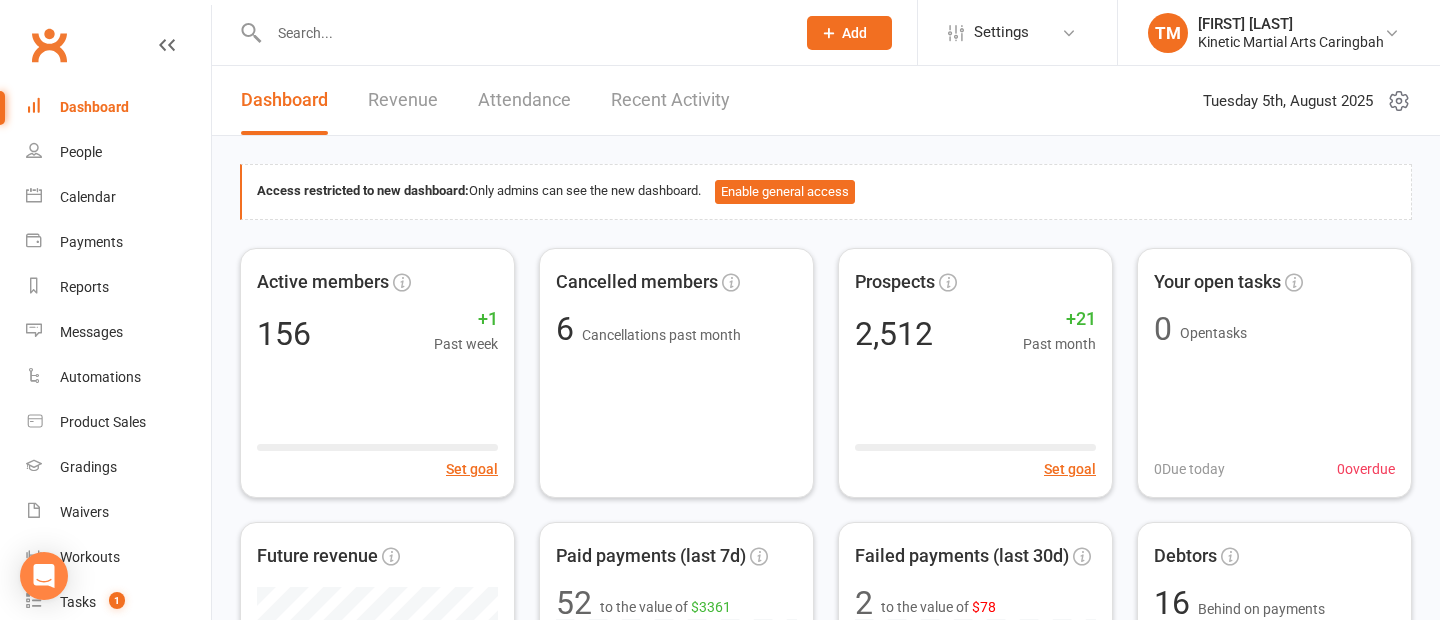 click at bounding box center [522, 33] 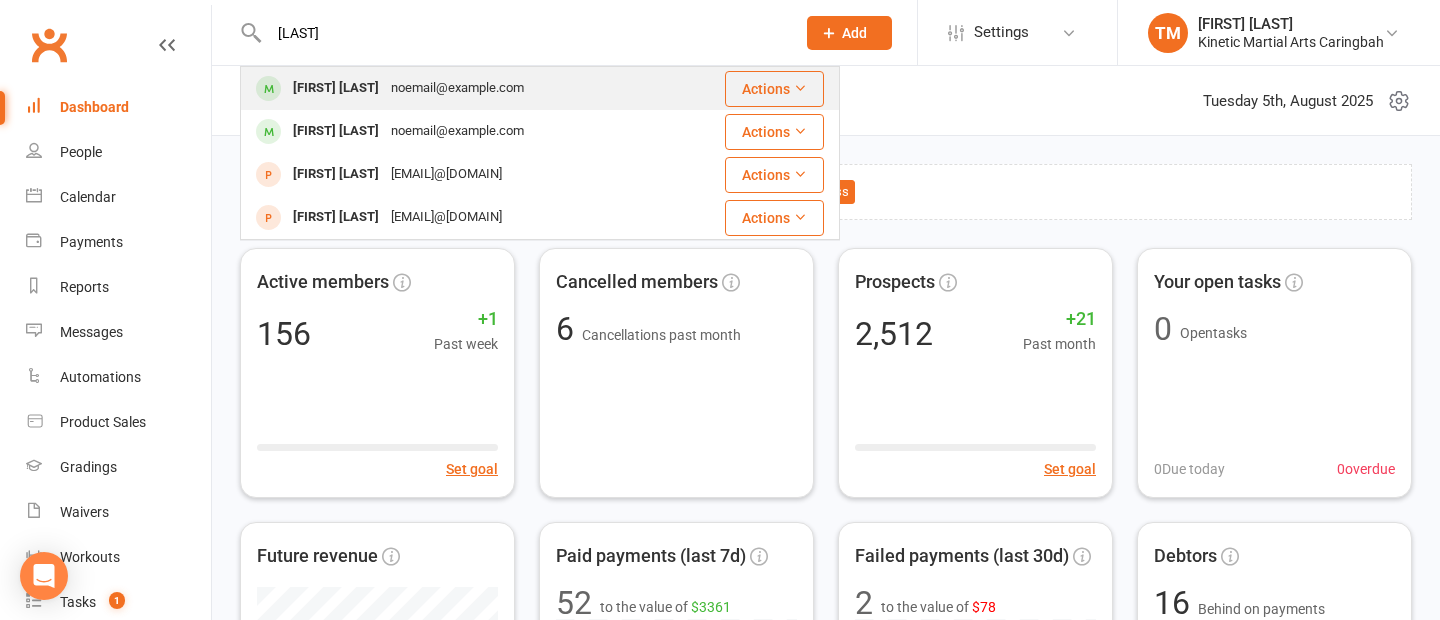 type on "[LAST]" 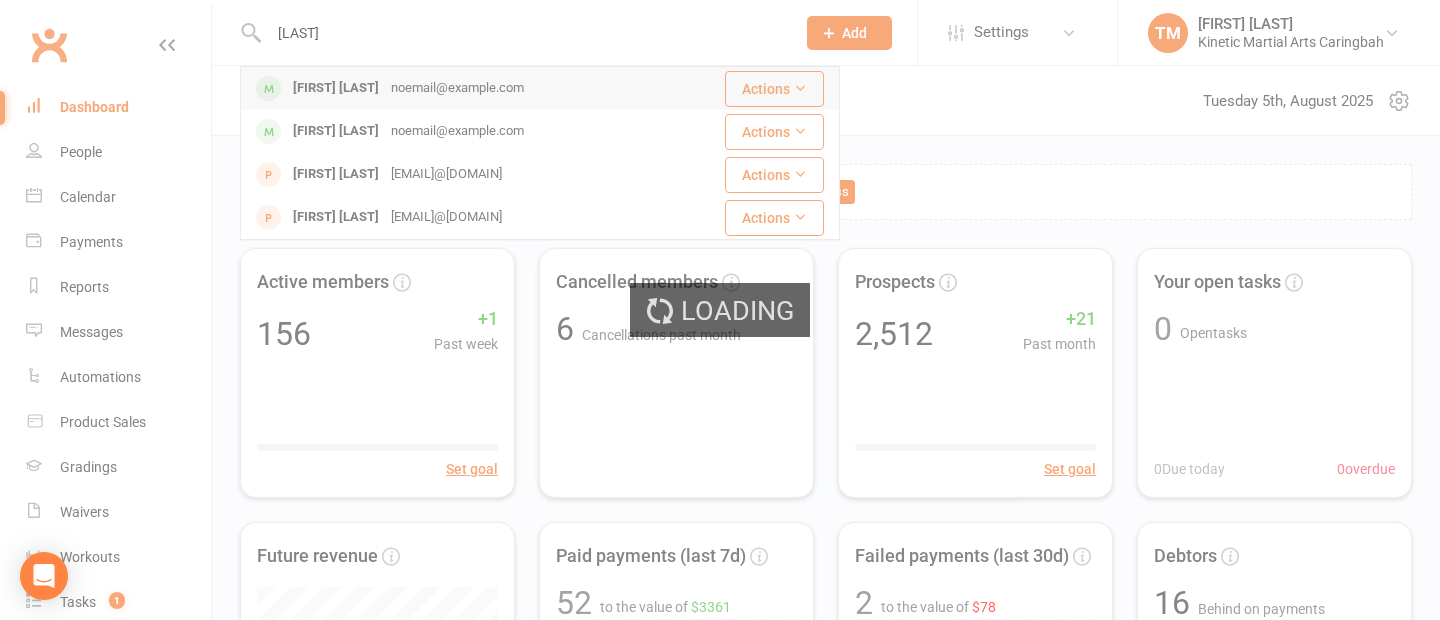 type 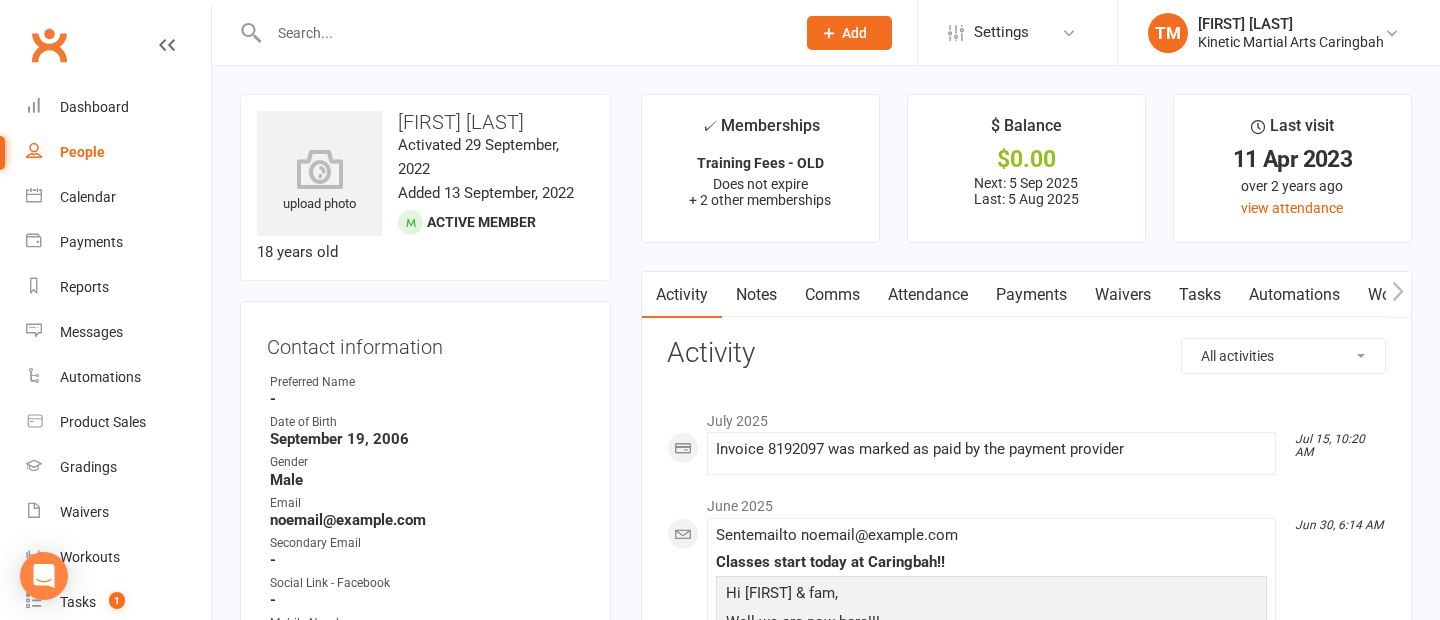 click on "Payments" at bounding box center (1031, 295) 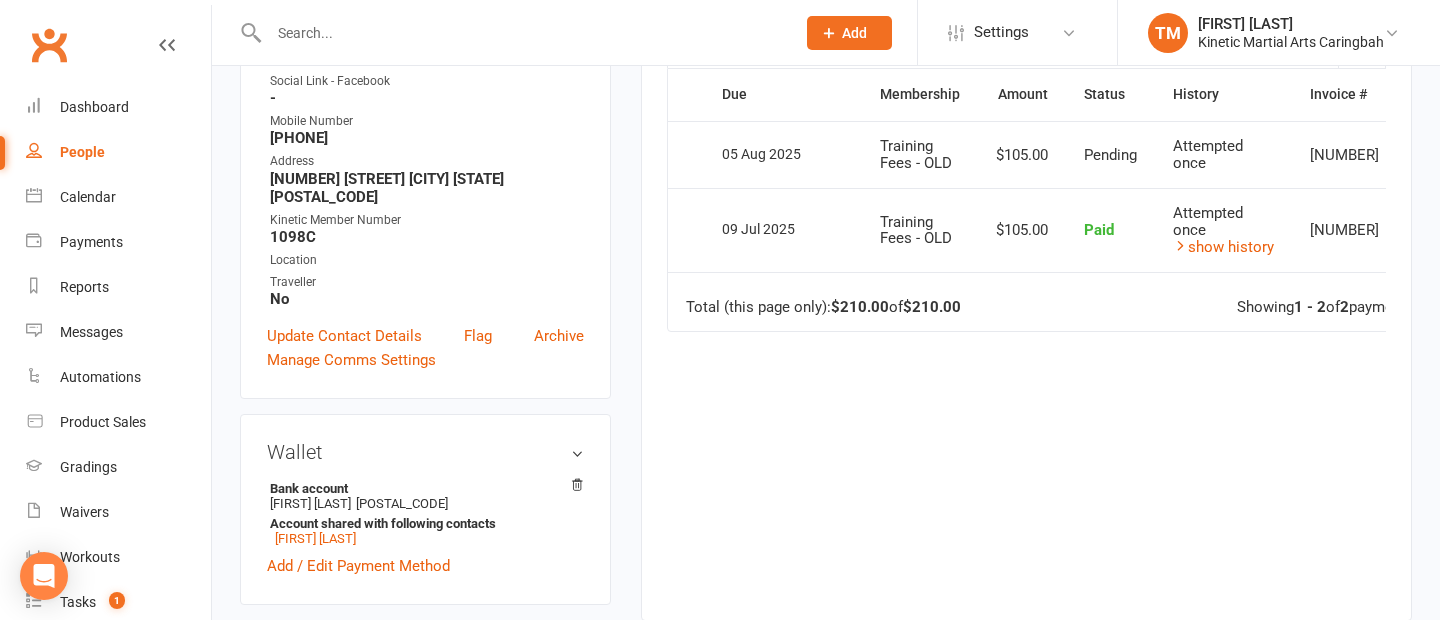 scroll, scrollTop: 496, scrollLeft: 0, axis: vertical 